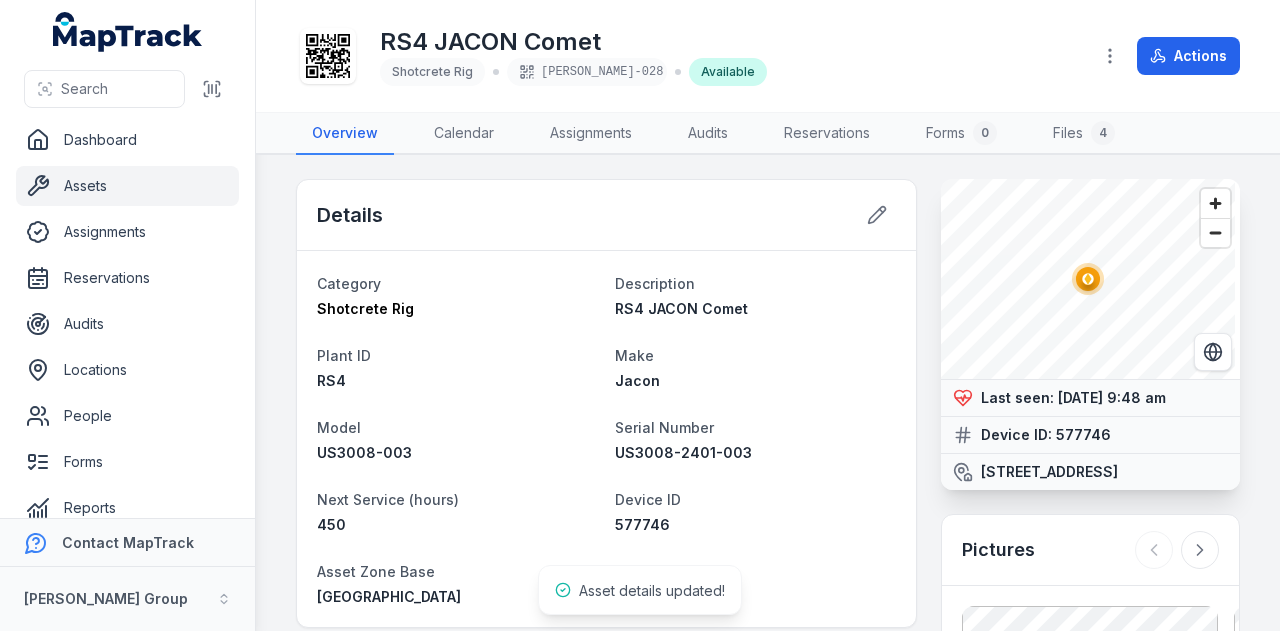 scroll, scrollTop: 0, scrollLeft: 0, axis: both 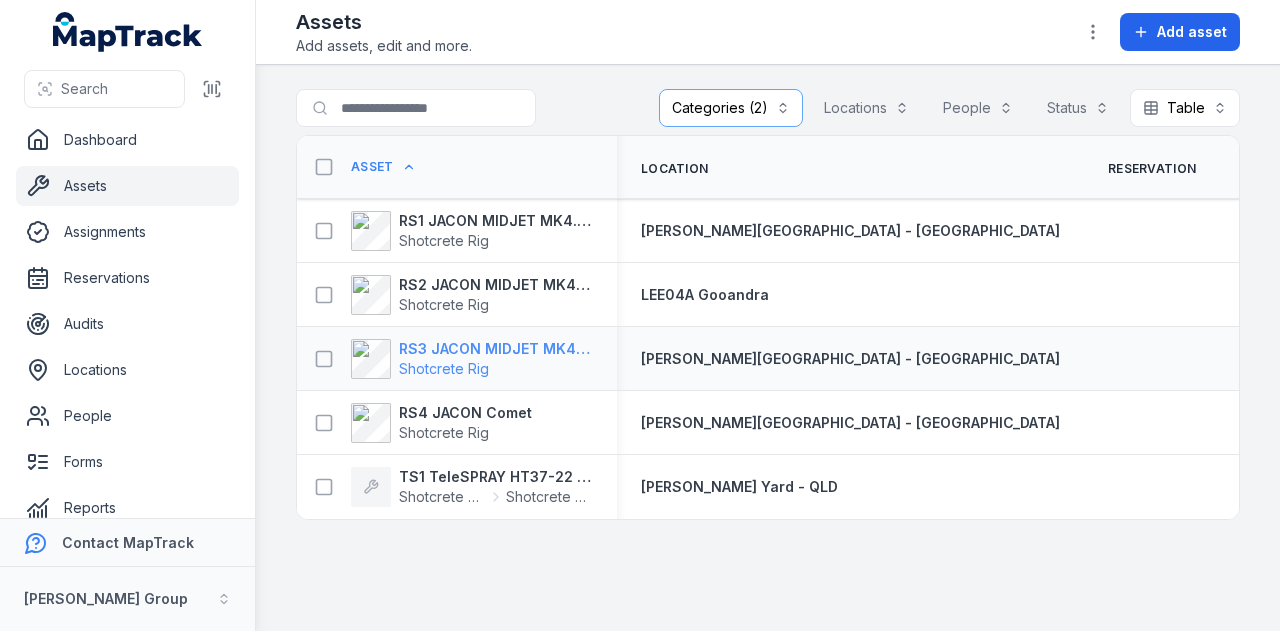 click on "RS3 JACON MIDJET MK4.5 Shot Crete Spray Pump" at bounding box center [496, 349] 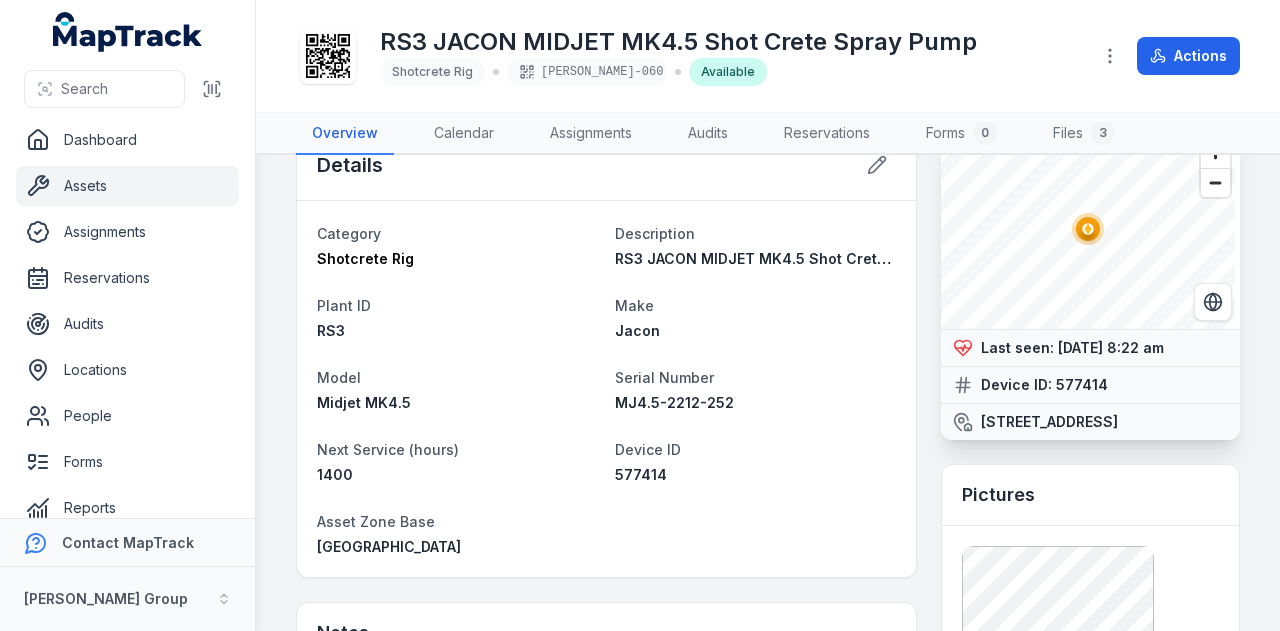 scroll, scrollTop: 0, scrollLeft: 0, axis: both 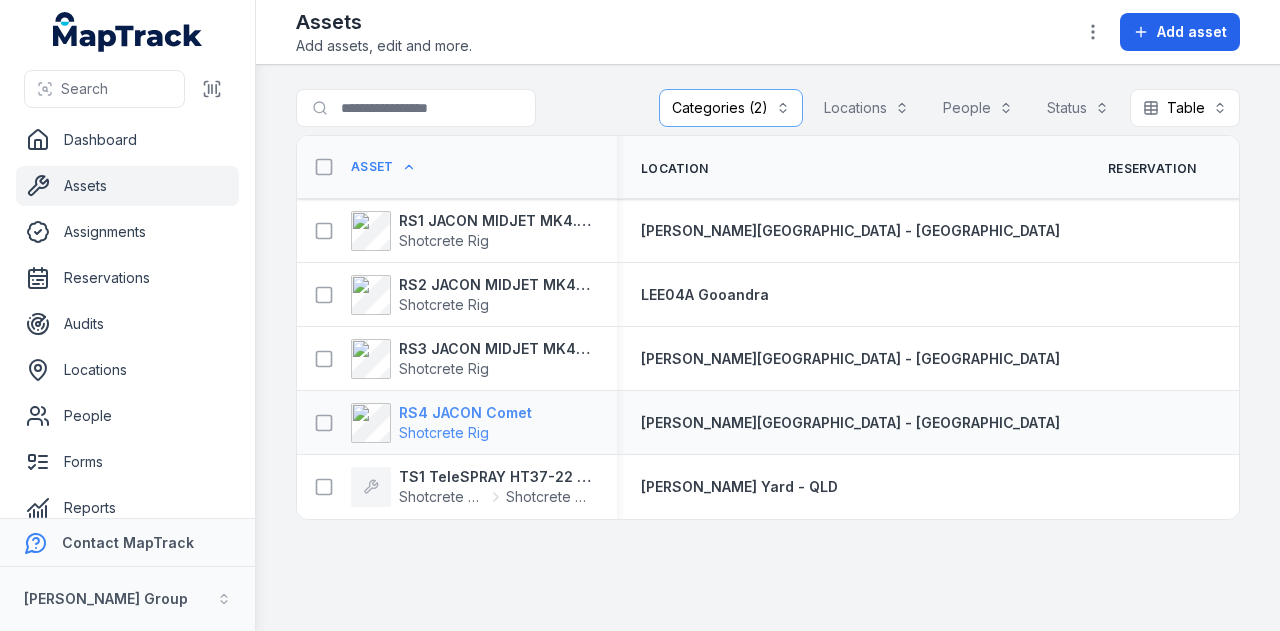 click on "RS4 JACON Comet" at bounding box center (465, 413) 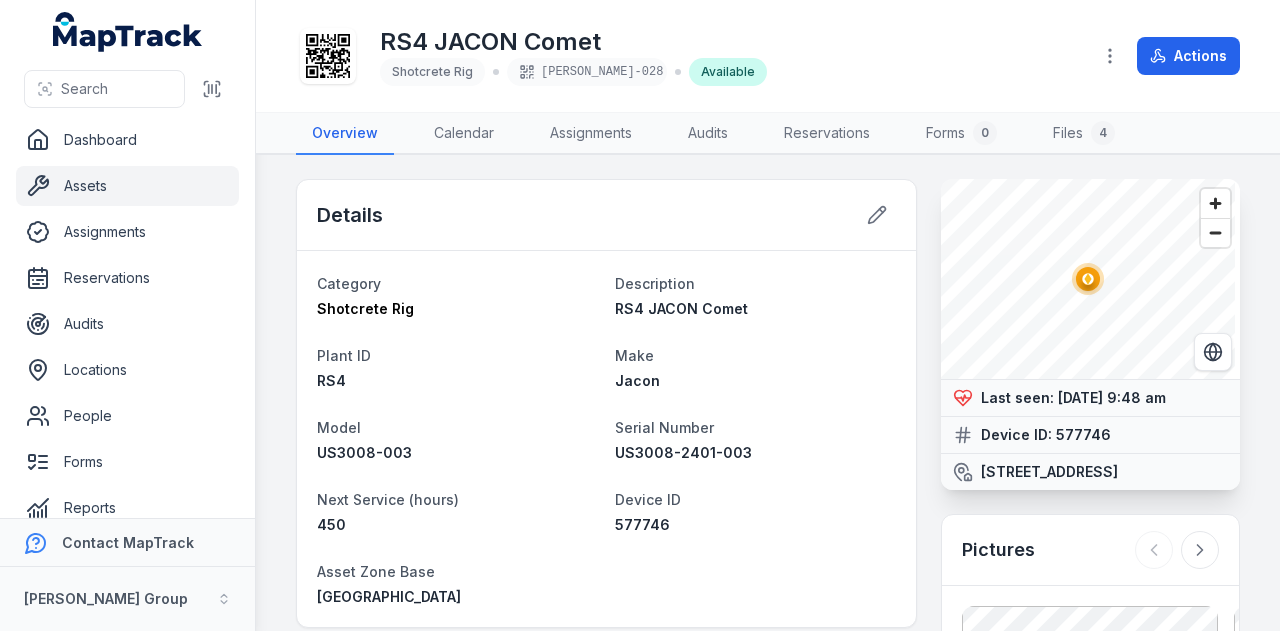 scroll, scrollTop: 200, scrollLeft: 0, axis: vertical 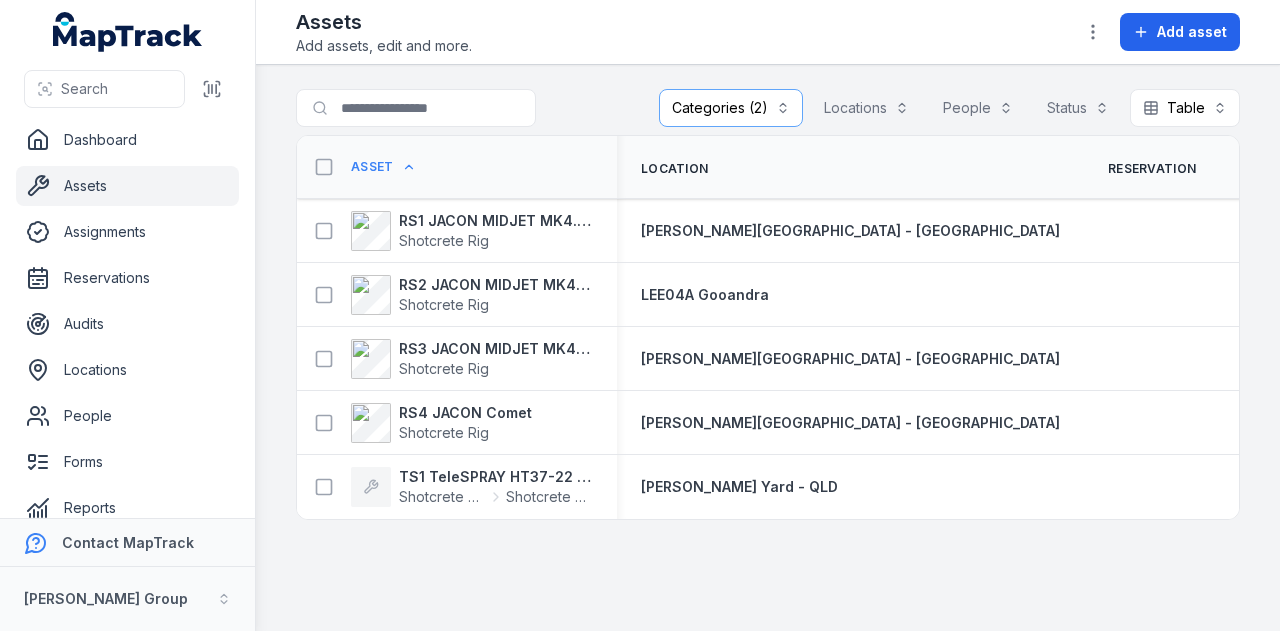 click on "Categories   (2)" at bounding box center [731, 108] 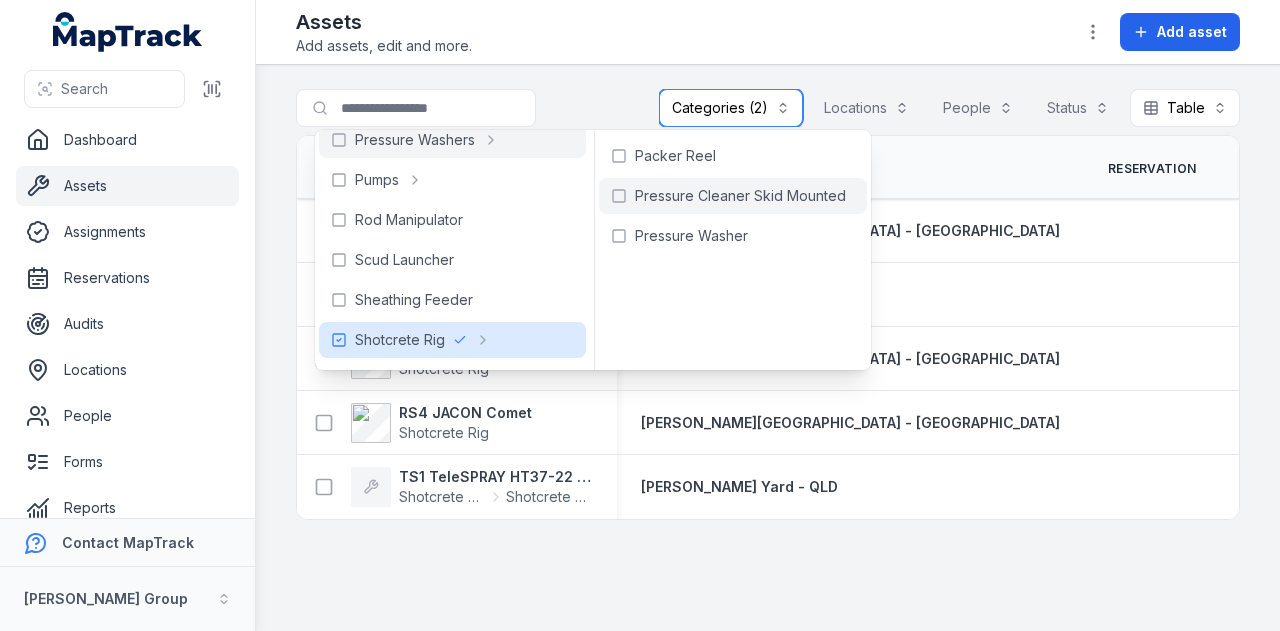 scroll, scrollTop: 900, scrollLeft: 0, axis: vertical 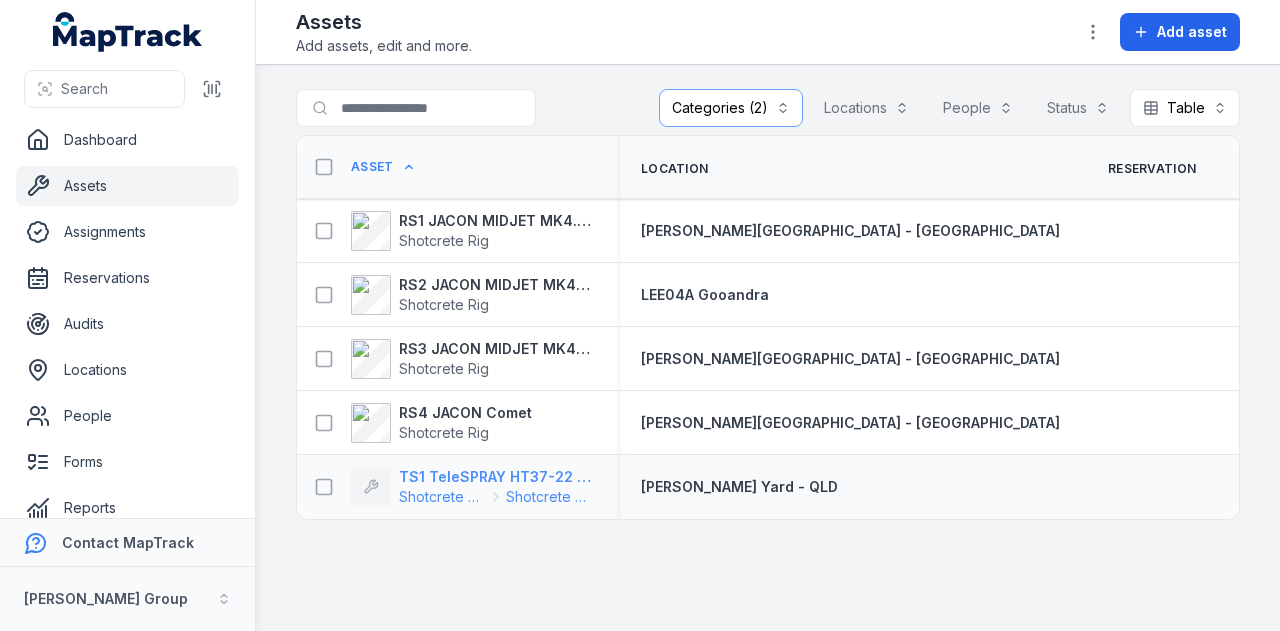 click on "TS1 TeleSPRAY HT37-22 SMxx3F" at bounding box center [496, 477] 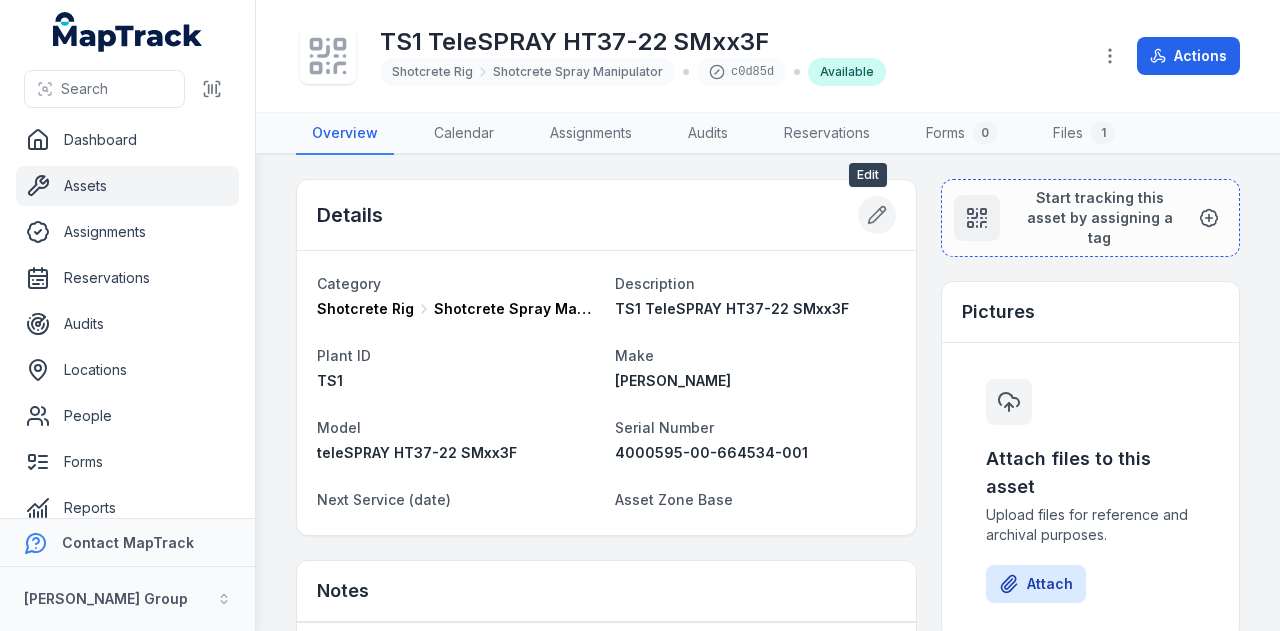 click 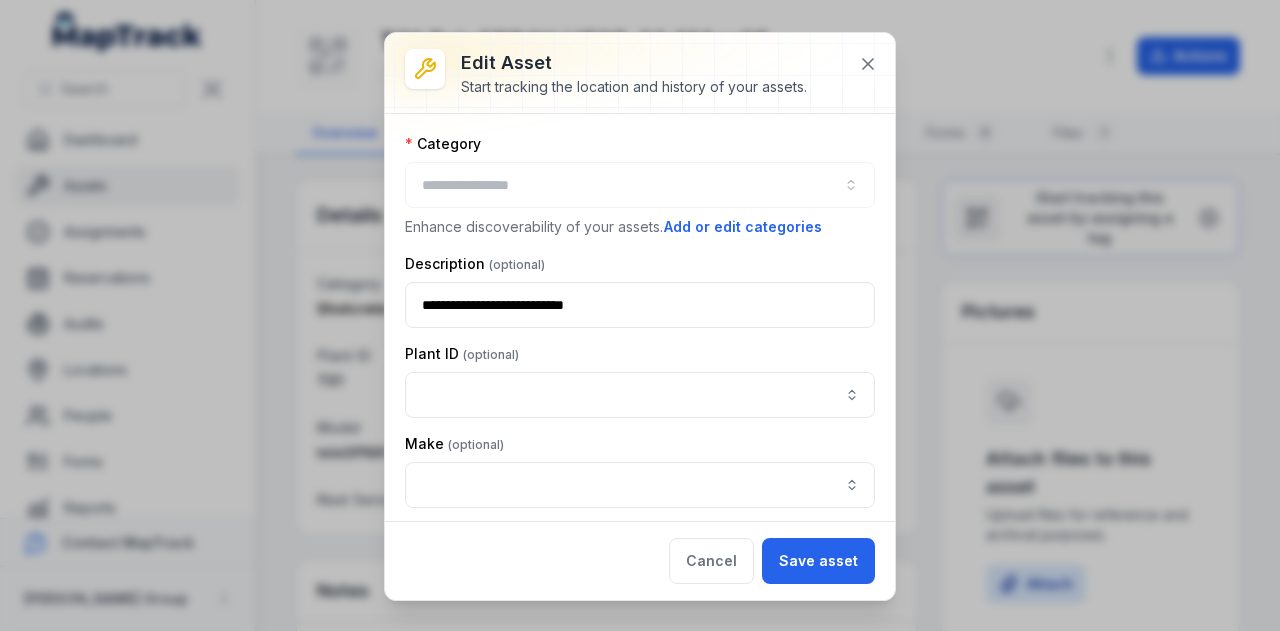 type on "**********" 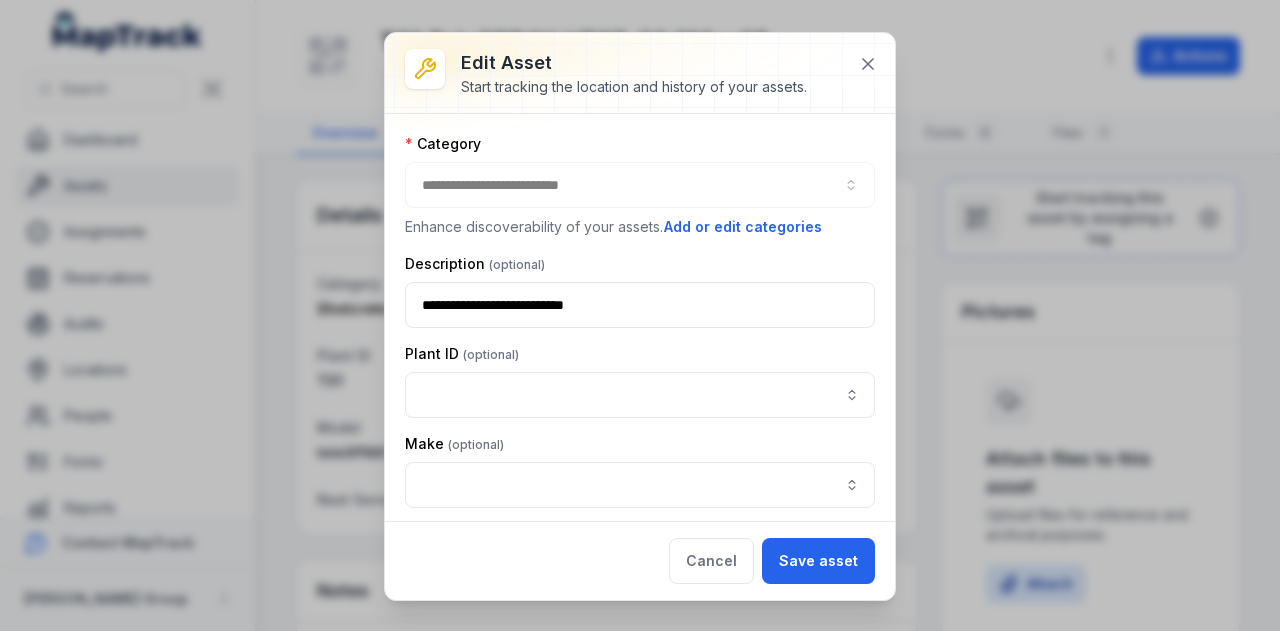 type on "**********" 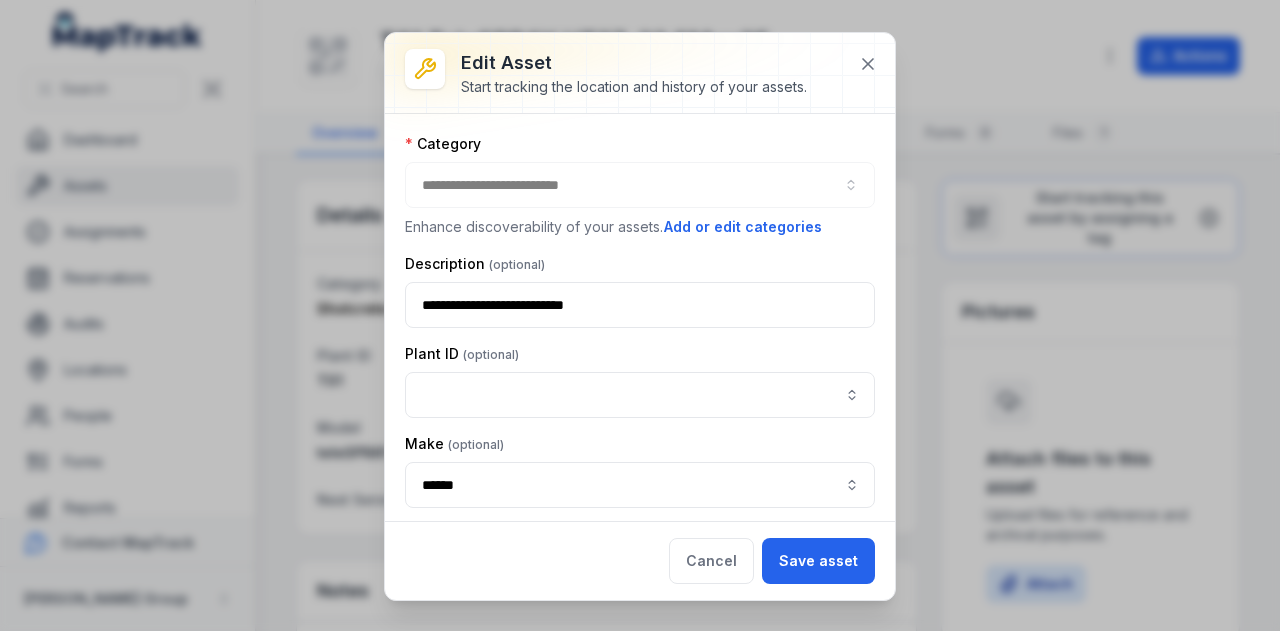 type on "***" 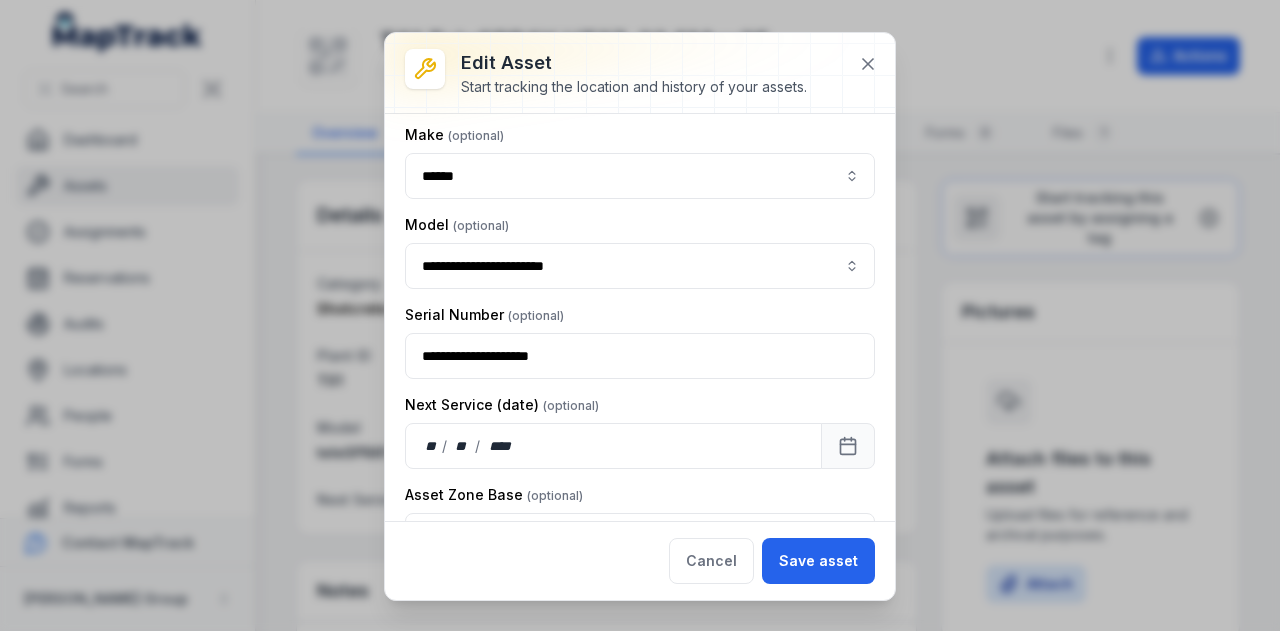 scroll, scrollTop: 359, scrollLeft: 0, axis: vertical 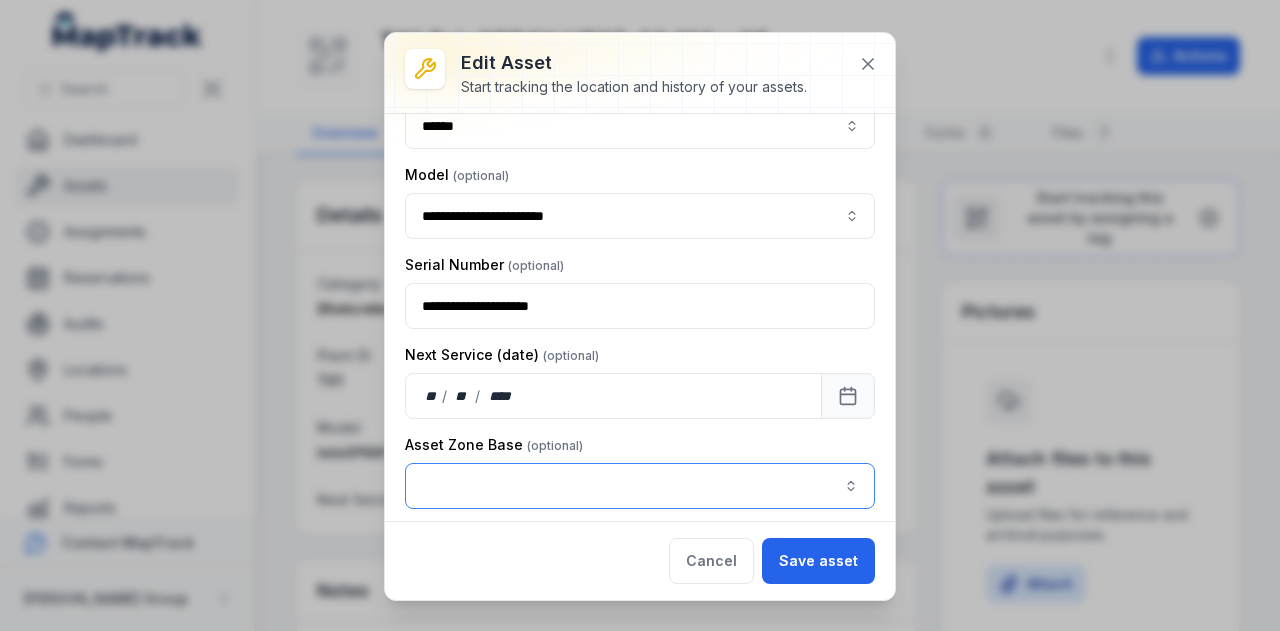 click at bounding box center (640, 486) 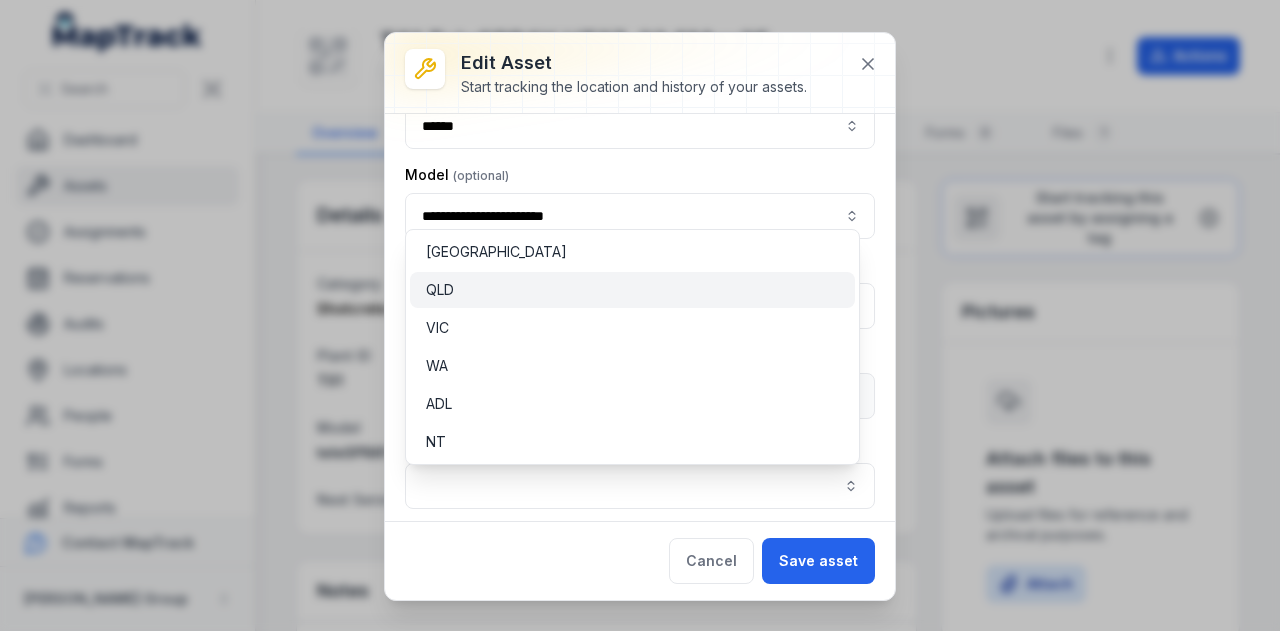 click on "QLD" at bounding box center (632, 290) 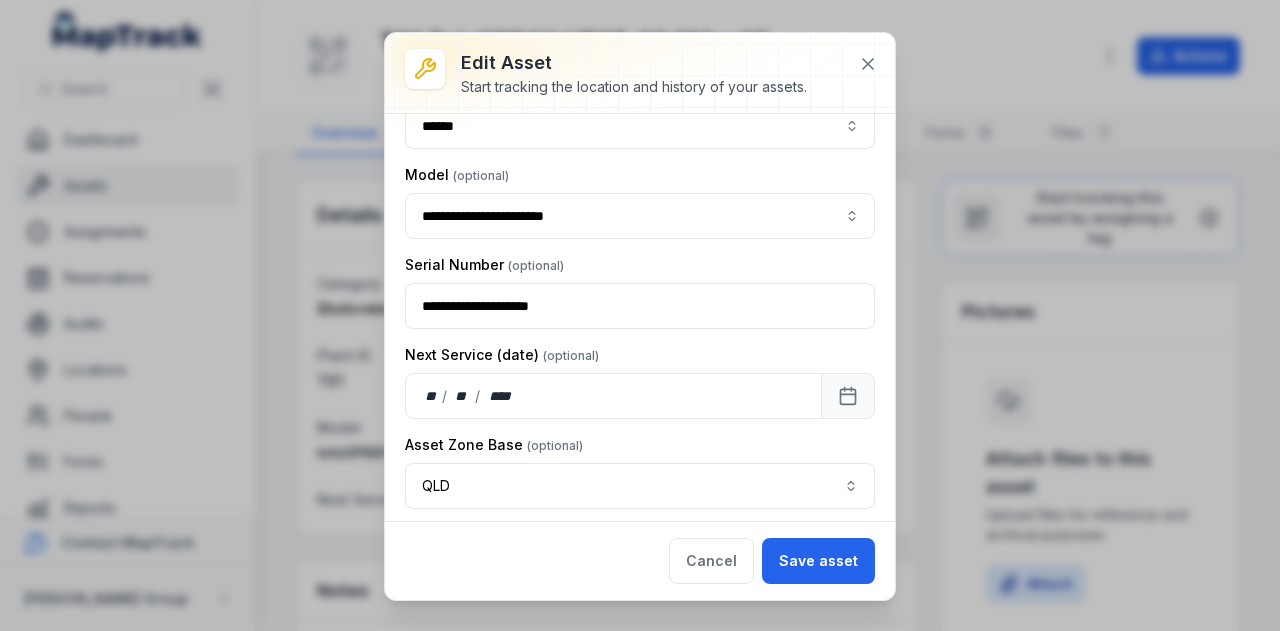 click on "Save asset" at bounding box center [818, 561] 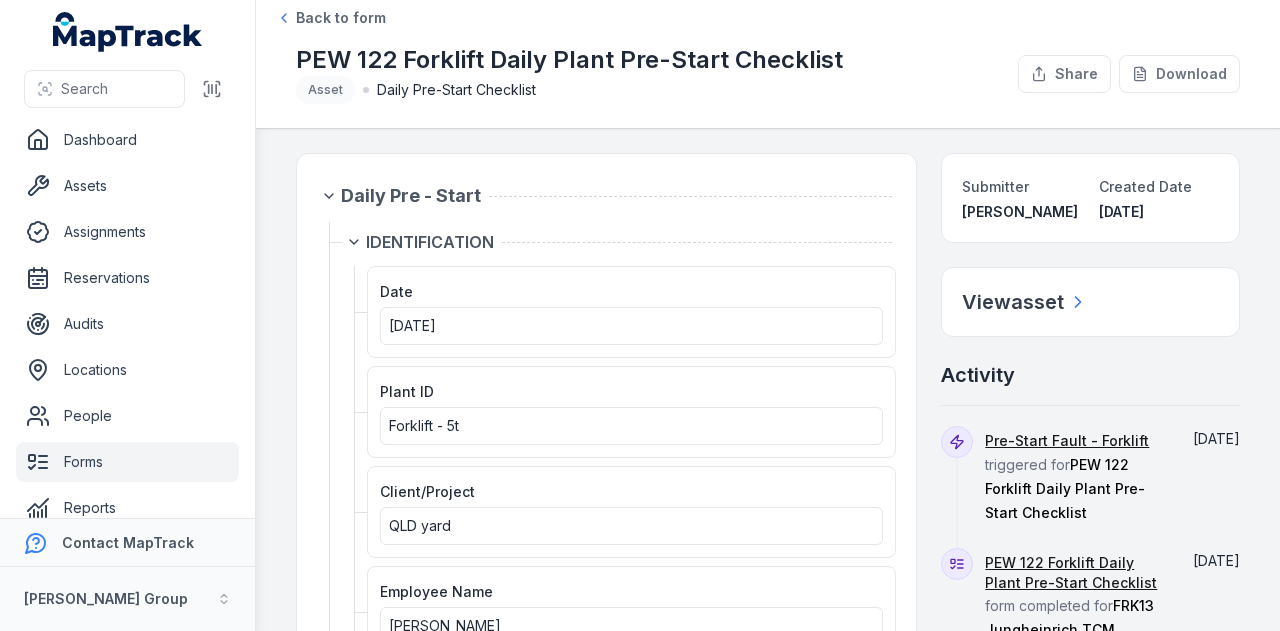 scroll, scrollTop: 0, scrollLeft: 0, axis: both 